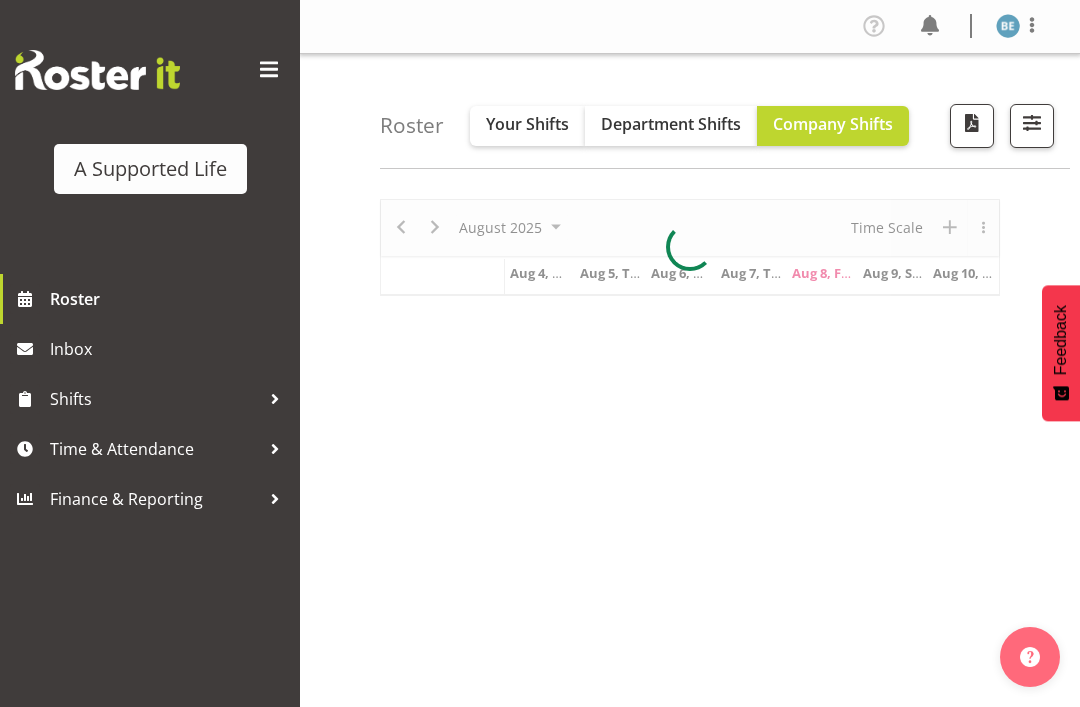 scroll, scrollTop: 0, scrollLeft: 0, axis: both 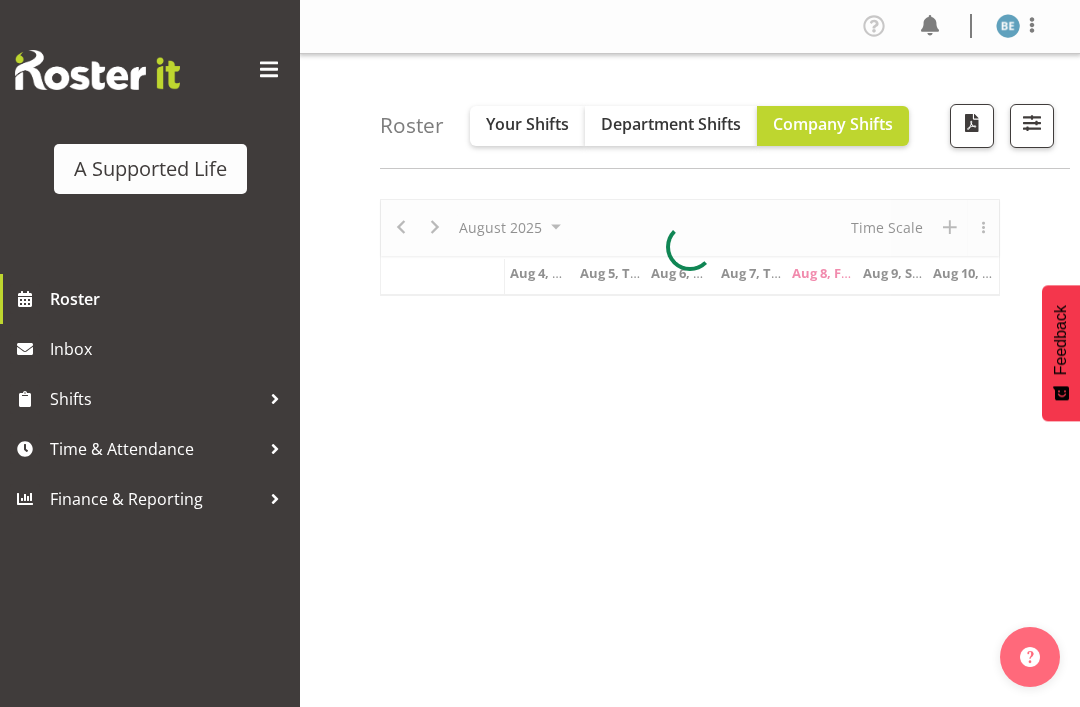 click at bounding box center [269, 70] 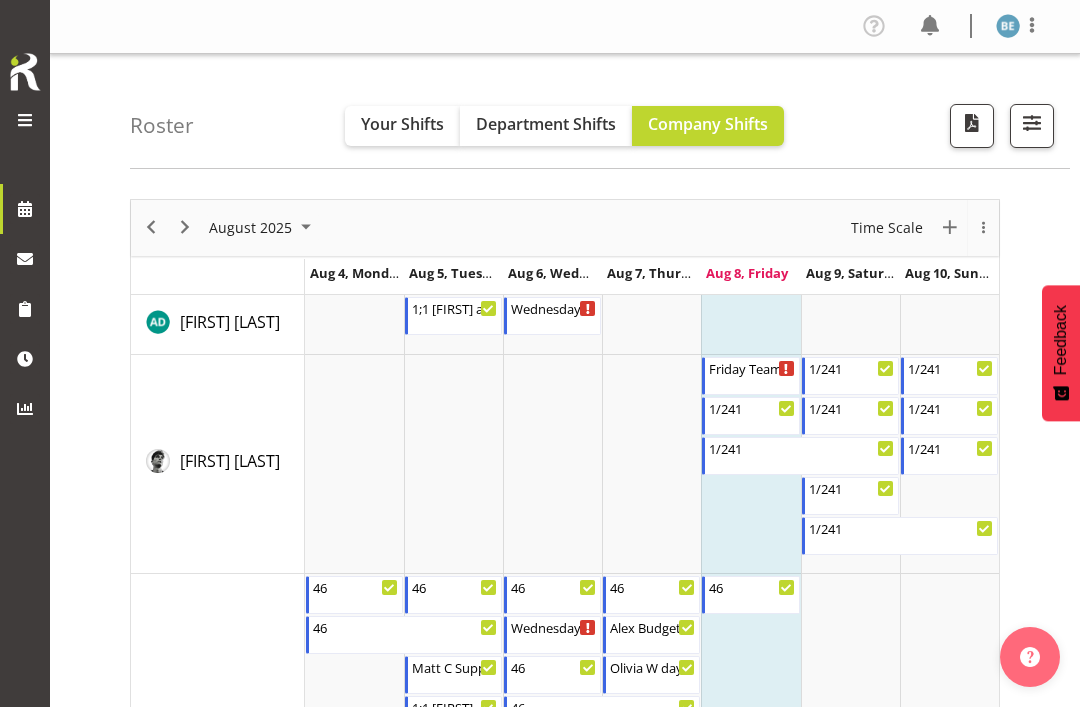 scroll, scrollTop: 10, scrollLeft: 0, axis: vertical 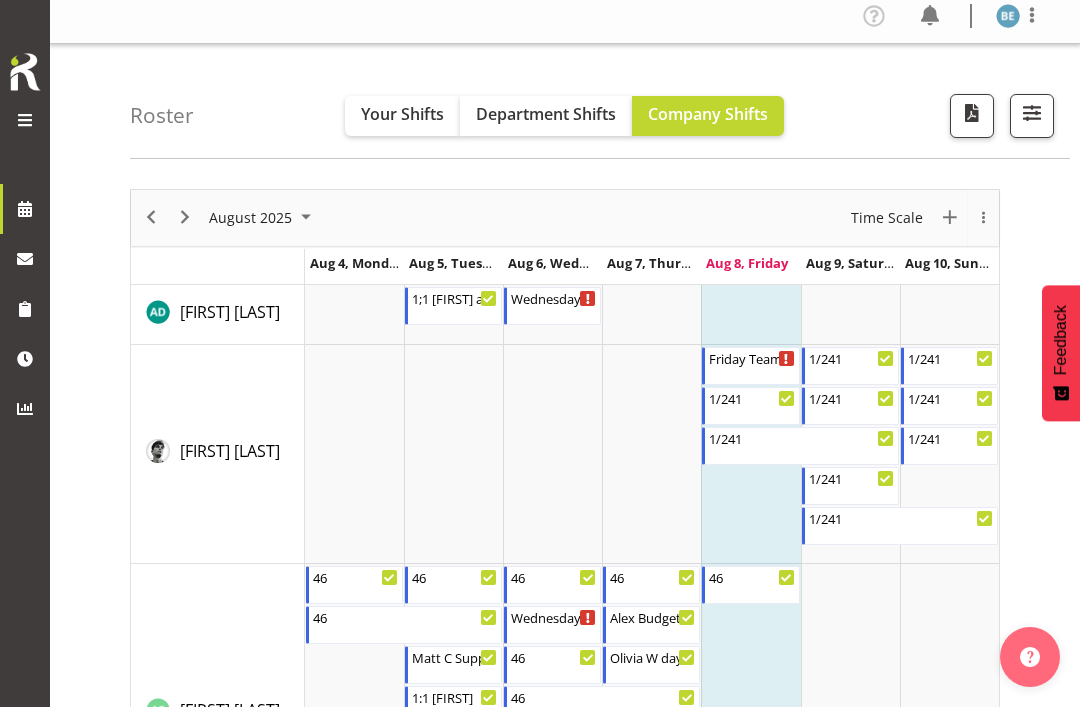 click at bounding box center [1032, 113] 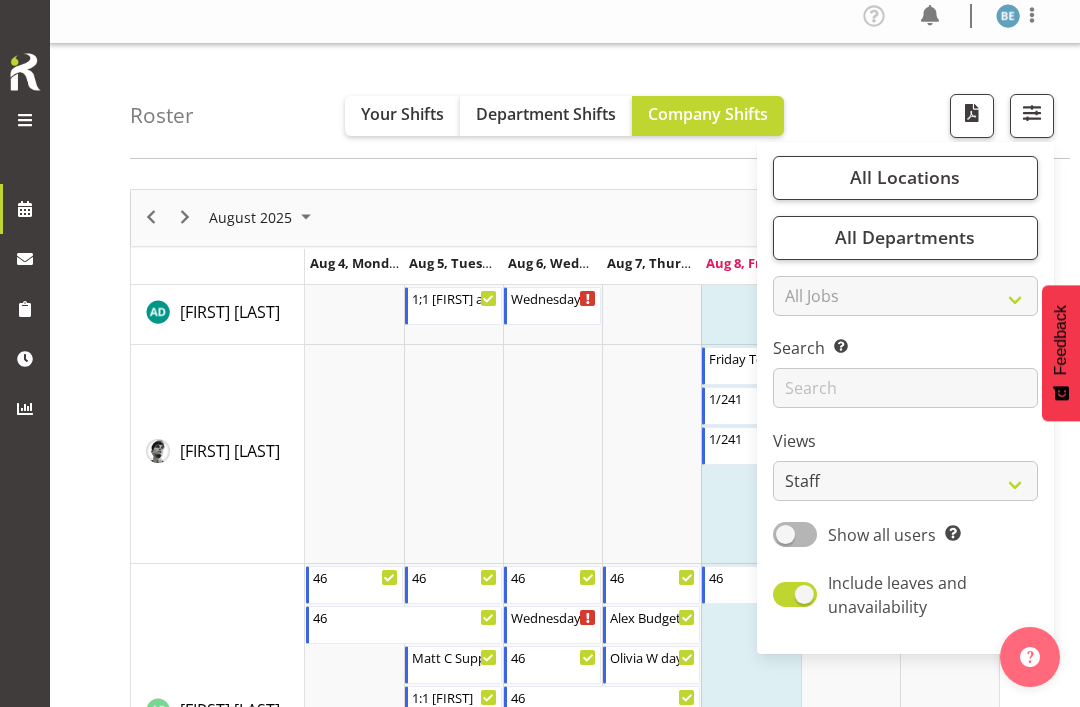 click at bounding box center [972, 113] 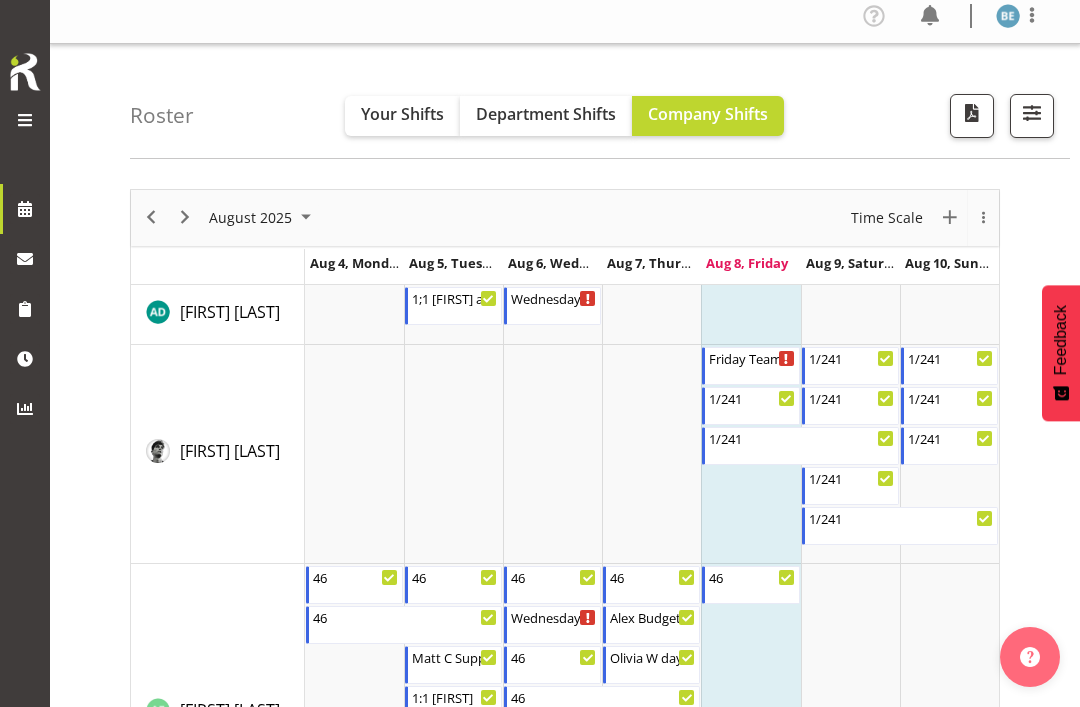 scroll, scrollTop: 74, scrollLeft: 0, axis: vertical 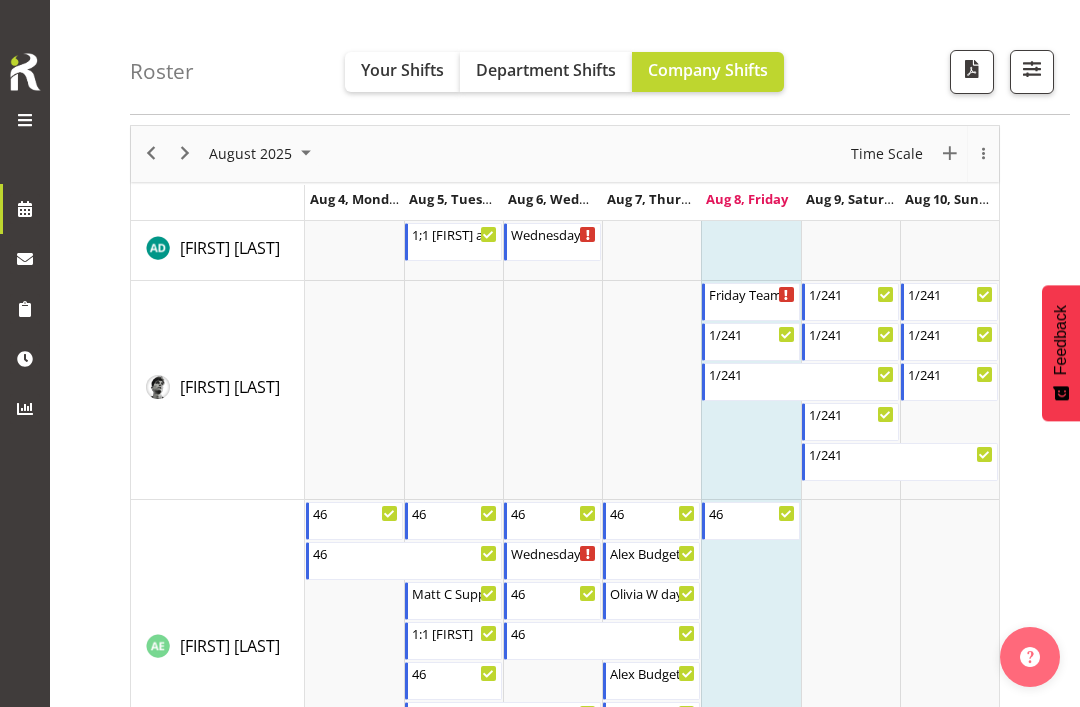 click at bounding box center [25, 120] 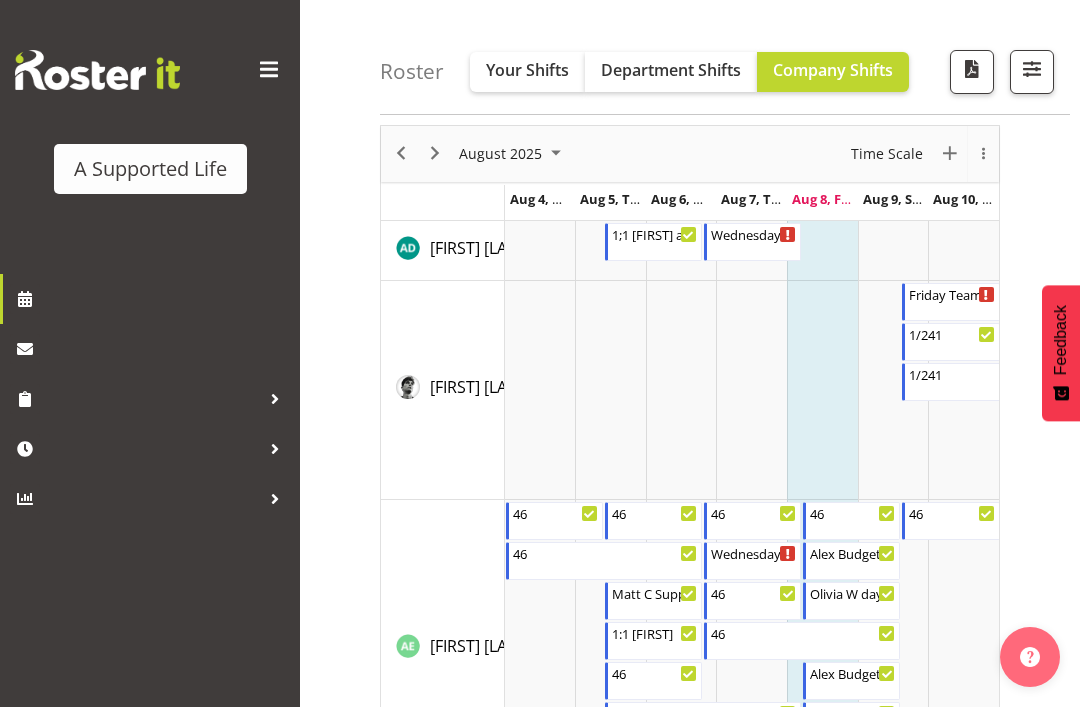click on "A Supported Life" at bounding box center (150, 137) 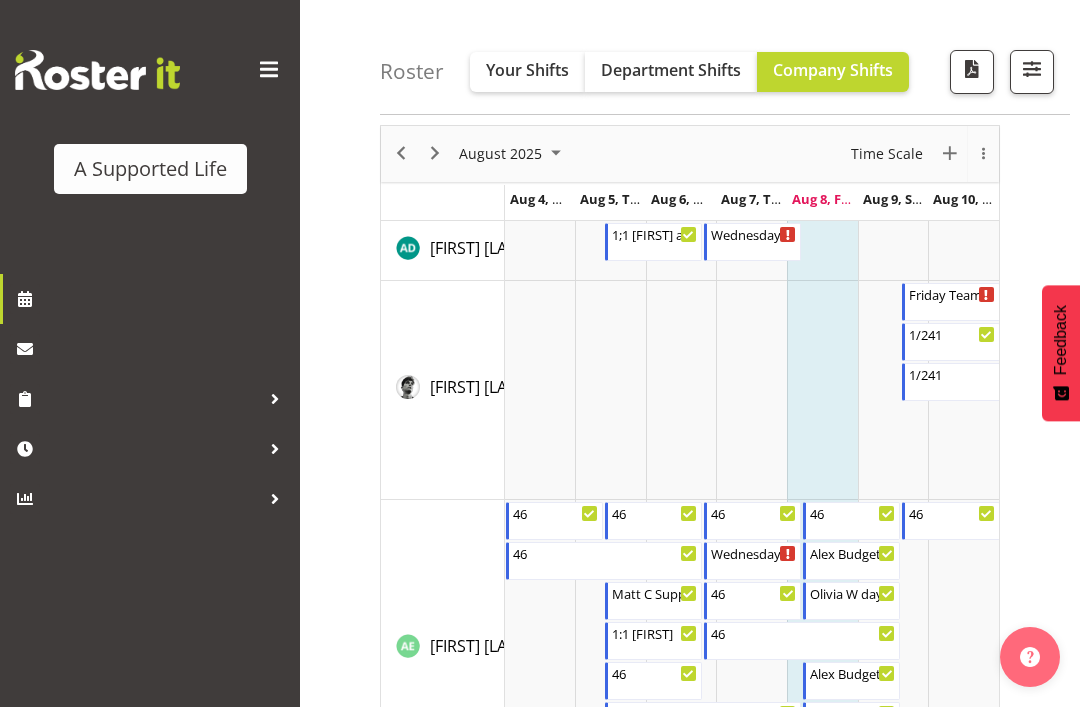 click on "Department Shifts" at bounding box center [671, 70] 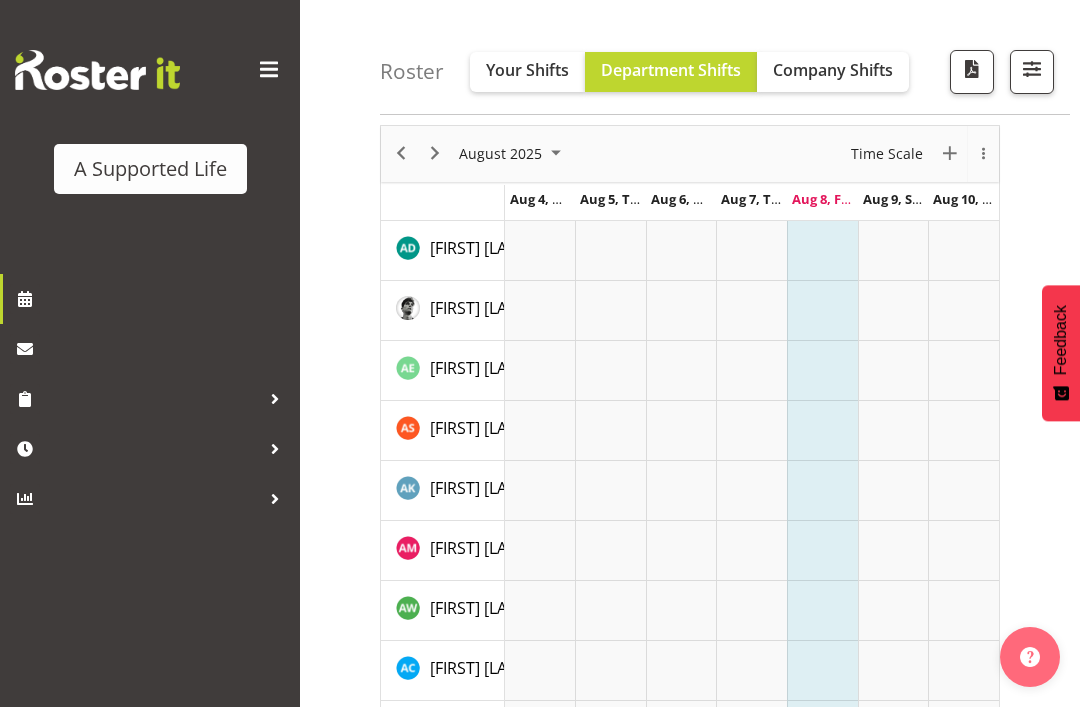 click at bounding box center (540, 353) 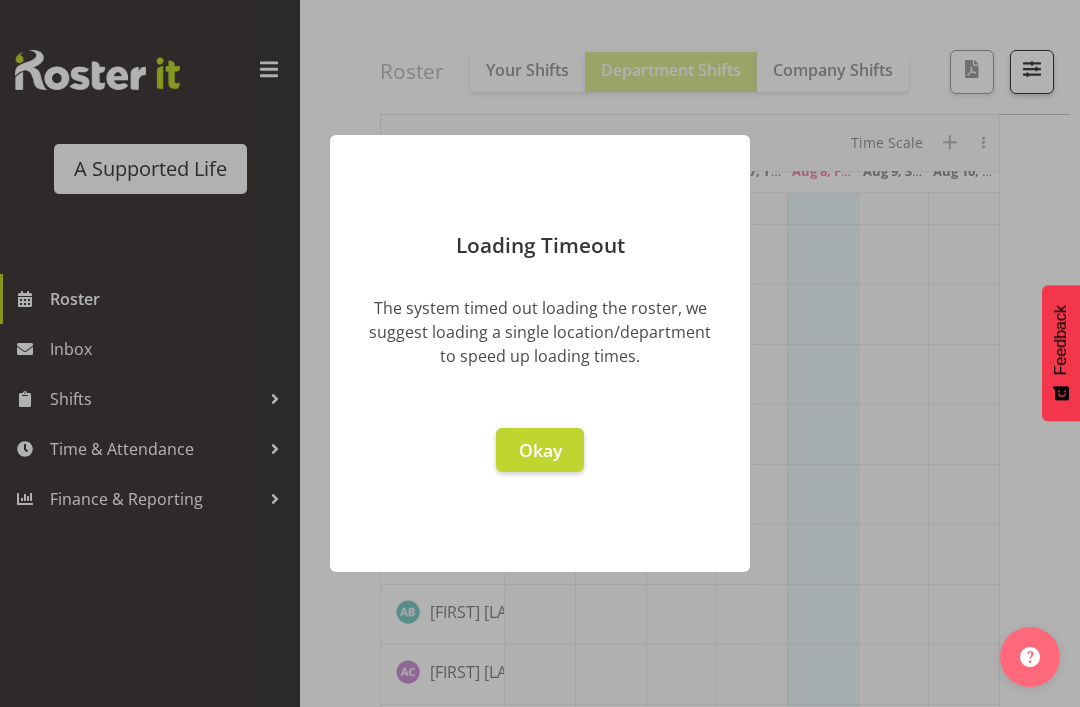 click on "Okay" at bounding box center [540, 450] 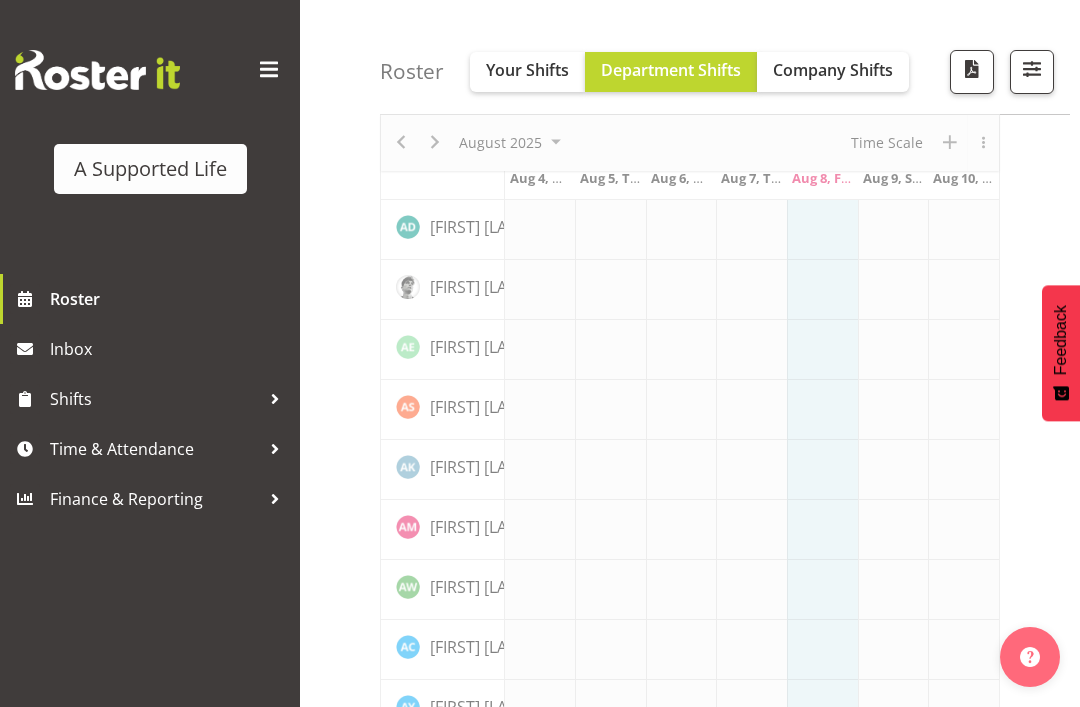 scroll, scrollTop: 0, scrollLeft: 0, axis: both 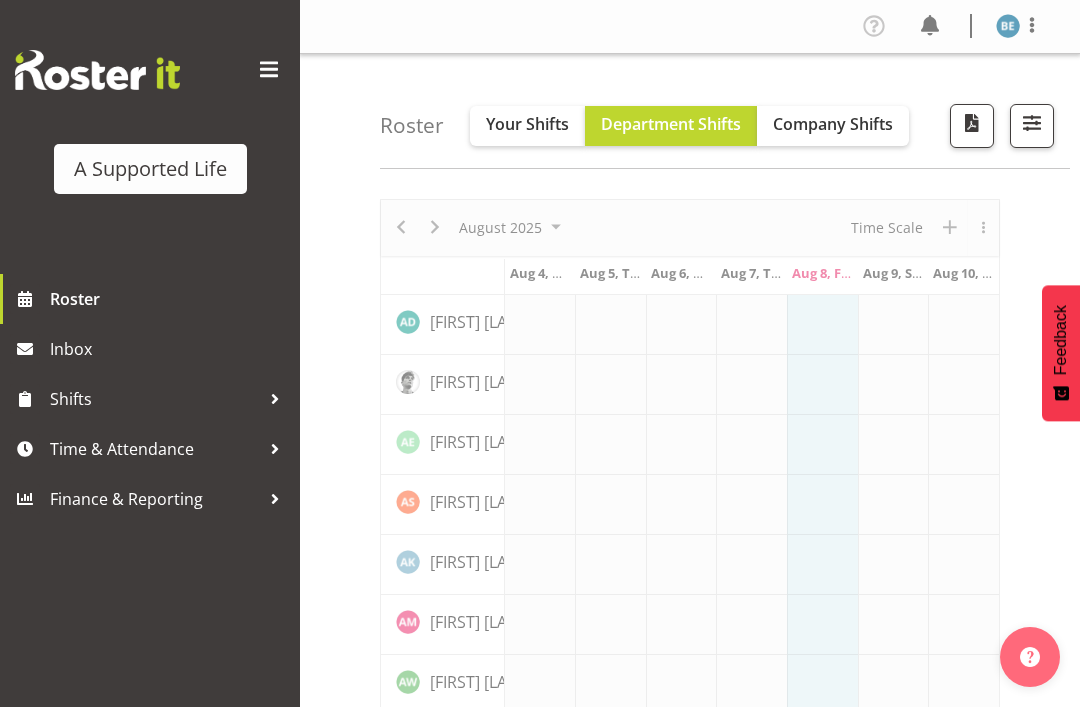 click at bounding box center (269, 70) 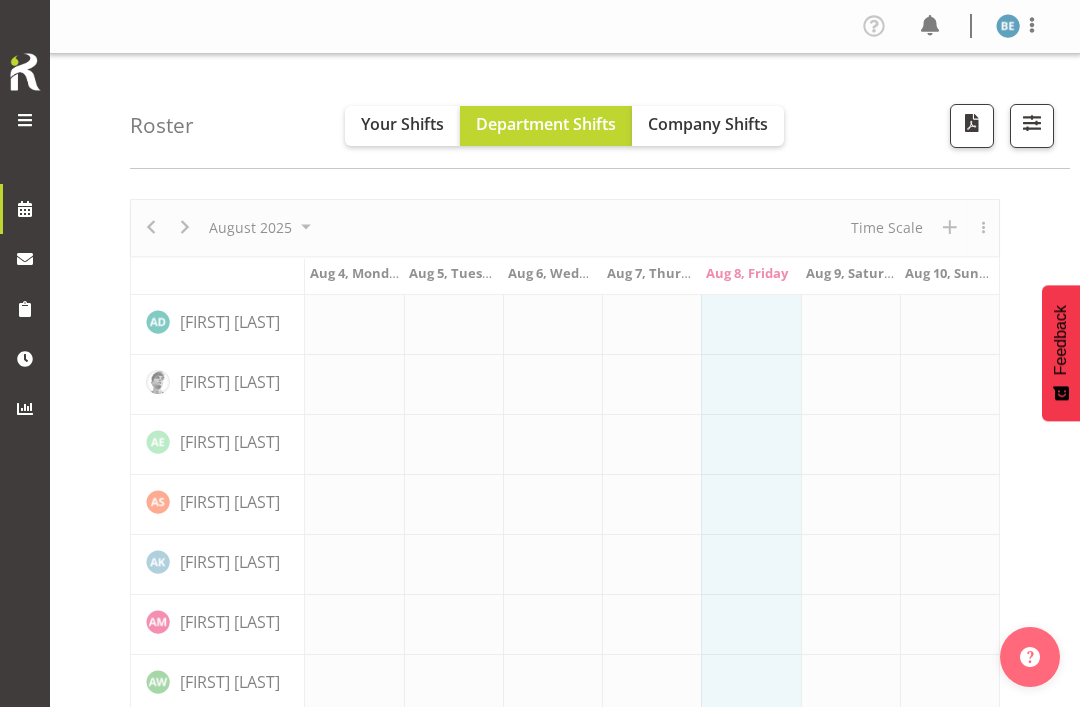 click at bounding box center [930, 26] 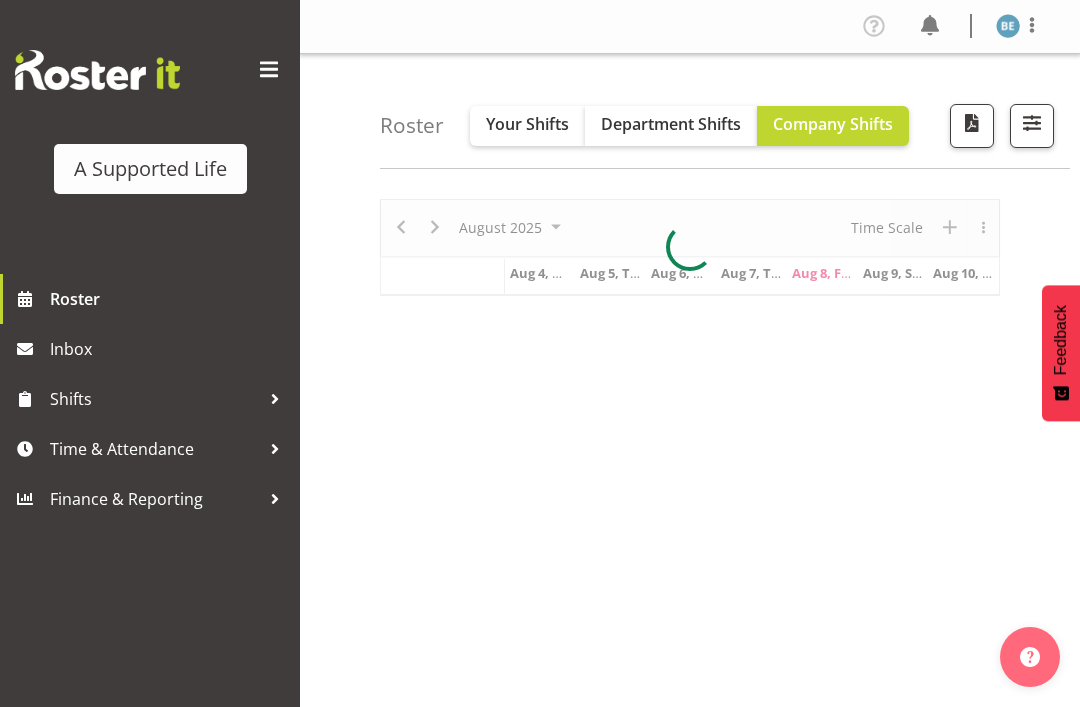 scroll, scrollTop: 0, scrollLeft: 0, axis: both 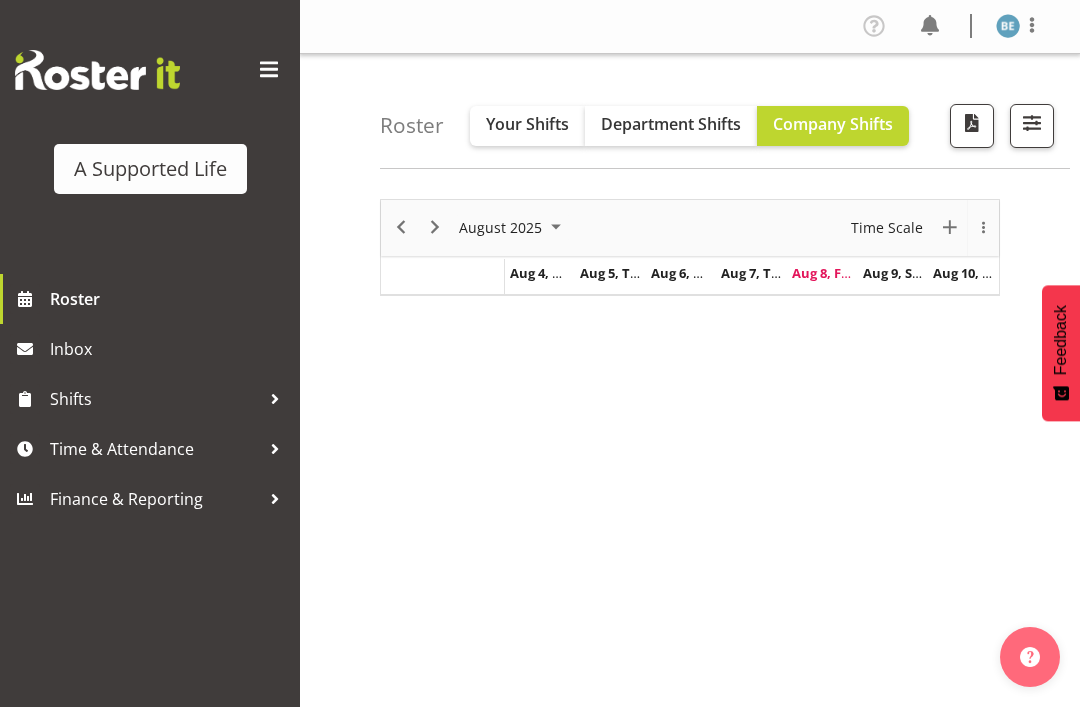 click at bounding box center (269, 70) 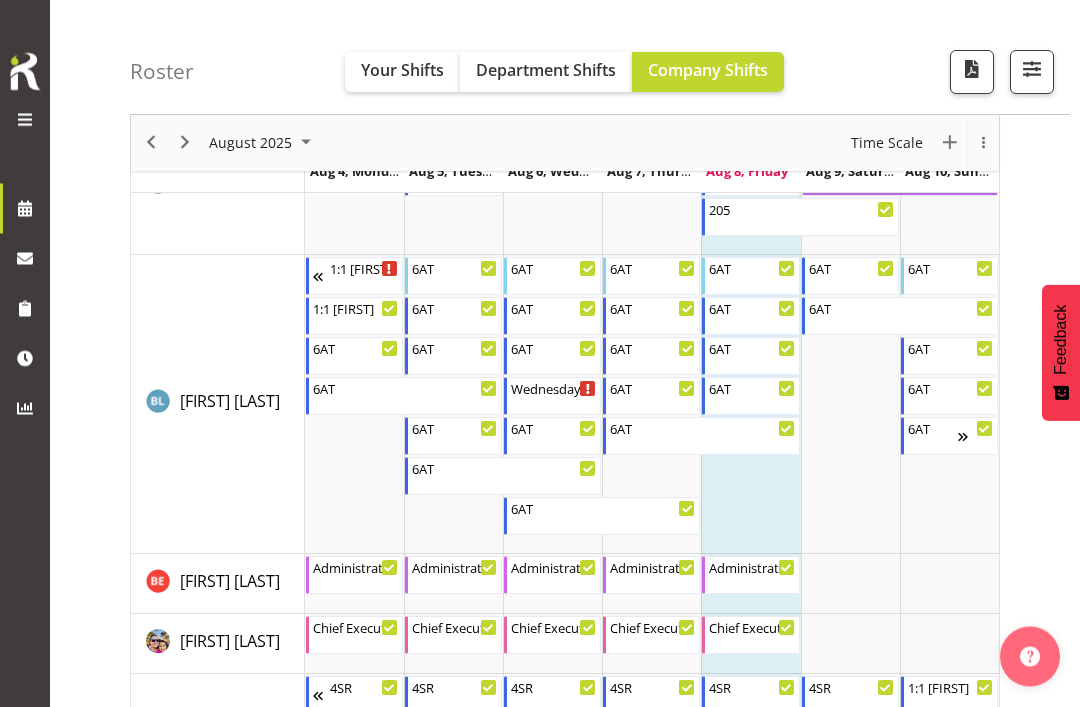 scroll, scrollTop: 1537, scrollLeft: 0, axis: vertical 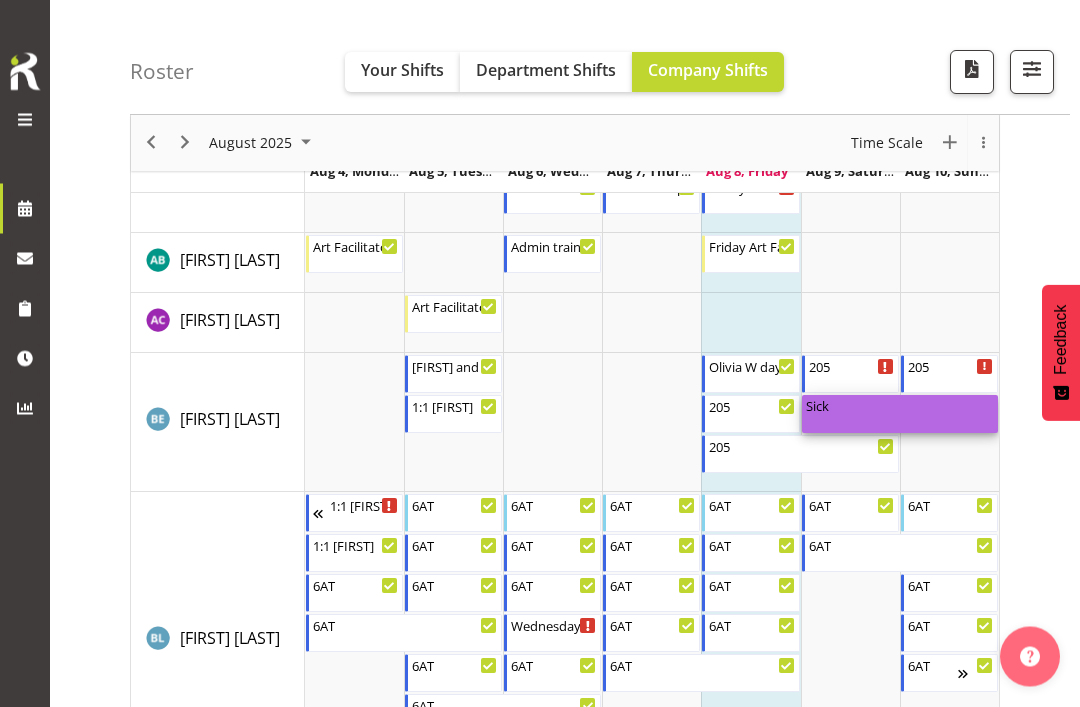 click on "Sick" at bounding box center [900, 406] 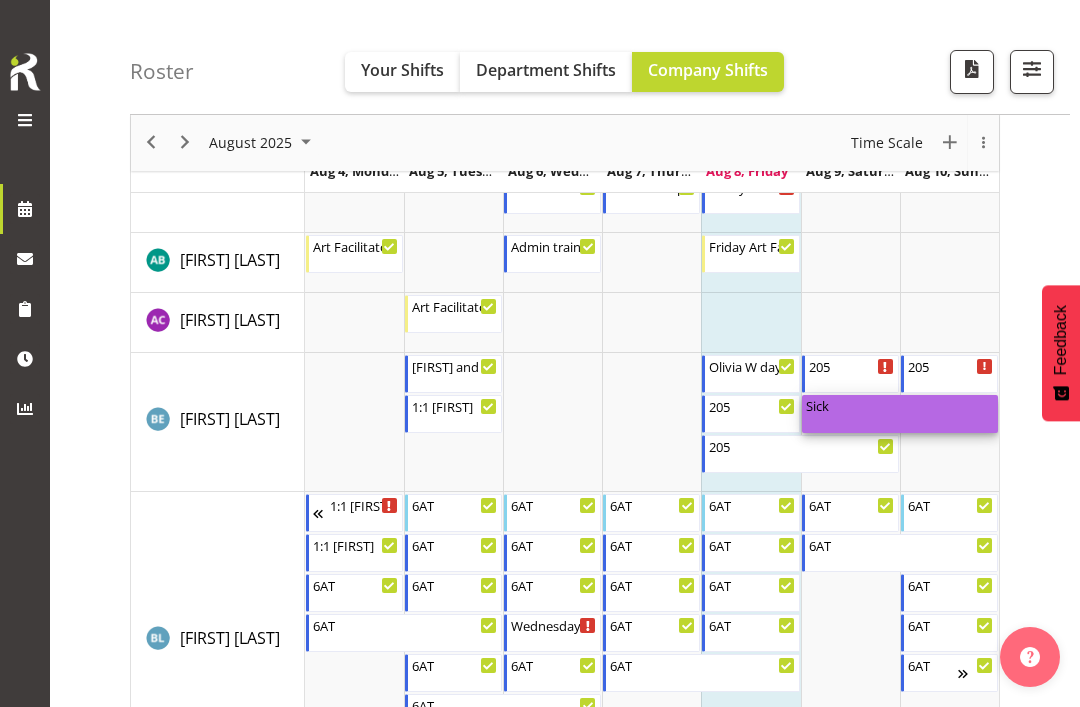 click on "Sick" at bounding box center (900, 405) 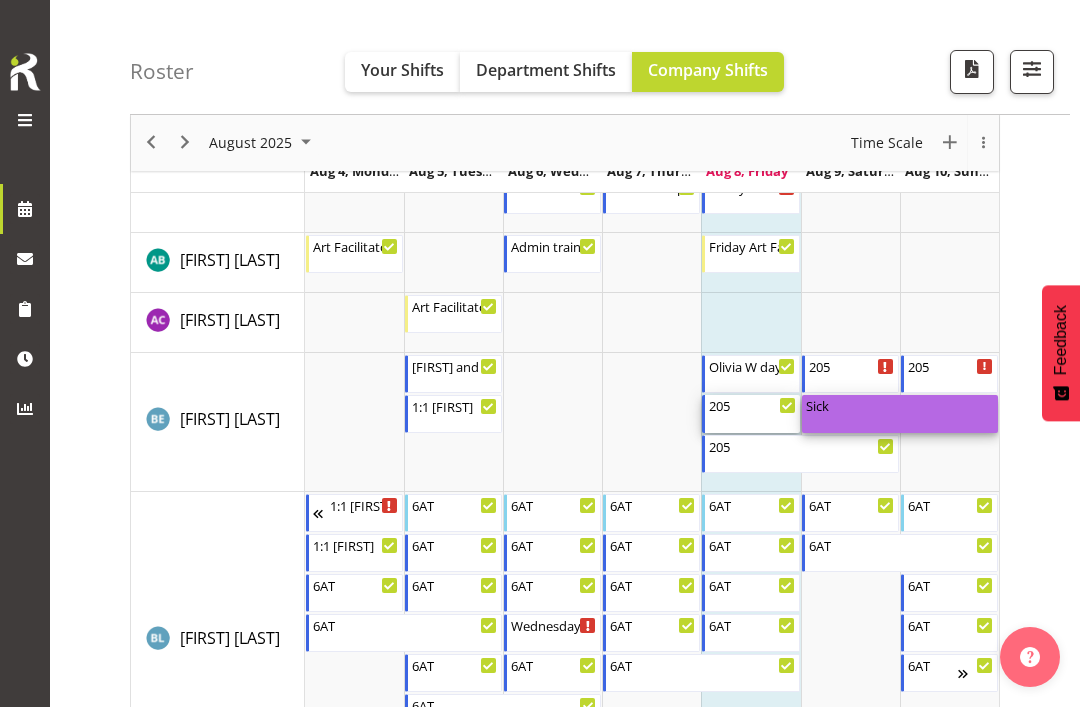 click on "205 4:00 PM - 10:30 PM" at bounding box center [750, 414] 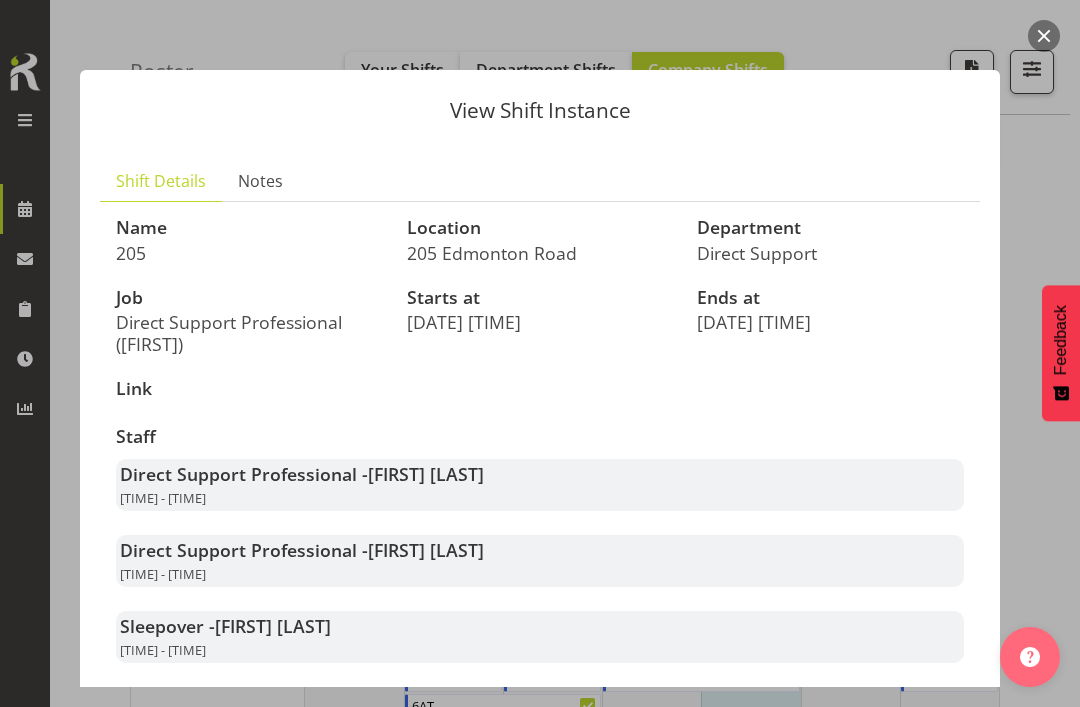 scroll, scrollTop: 0, scrollLeft: 0, axis: both 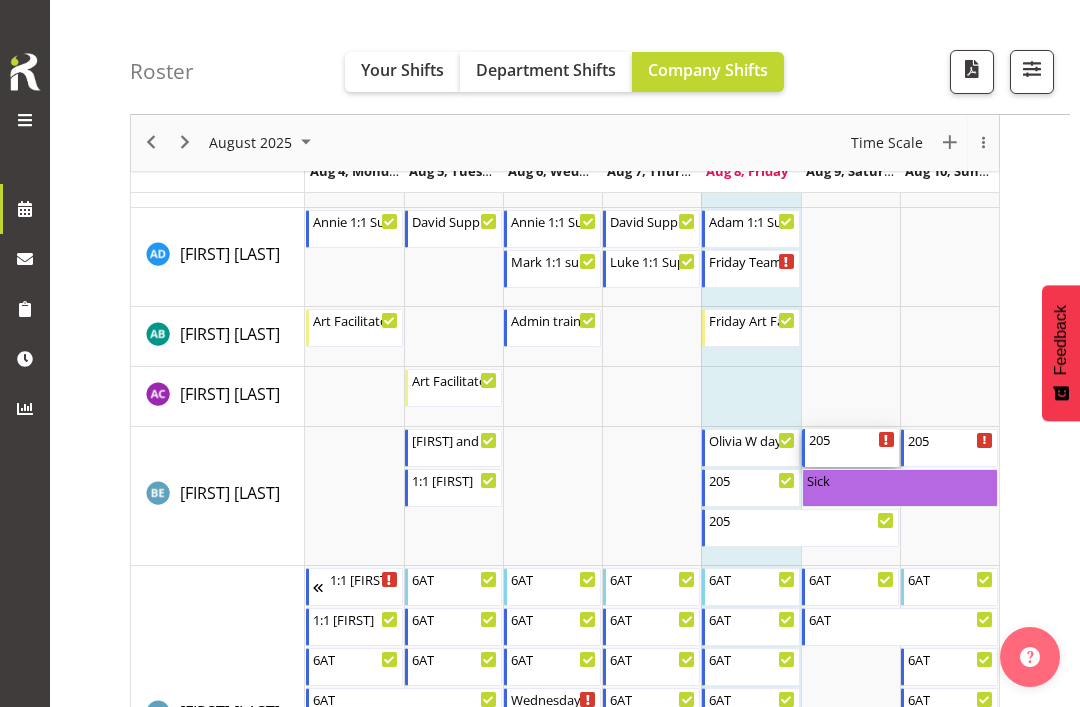 click on "[NUMBER] [TIME] - [TIME]" at bounding box center (852, 448) 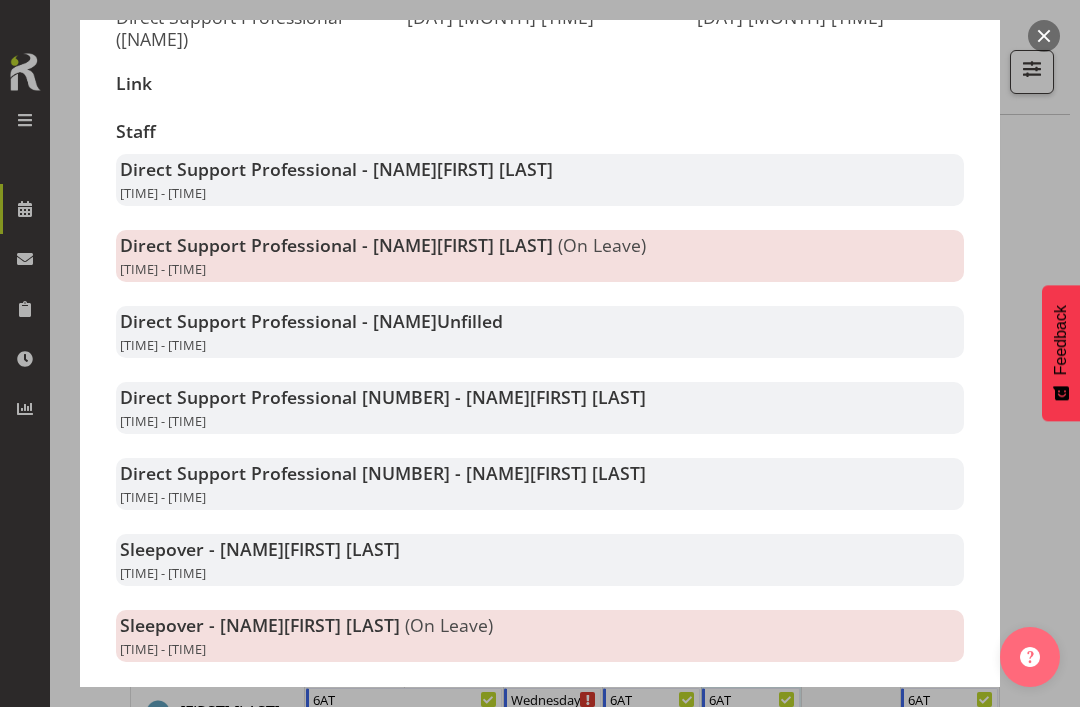 scroll, scrollTop: 304, scrollLeft: 0, axis: vertical 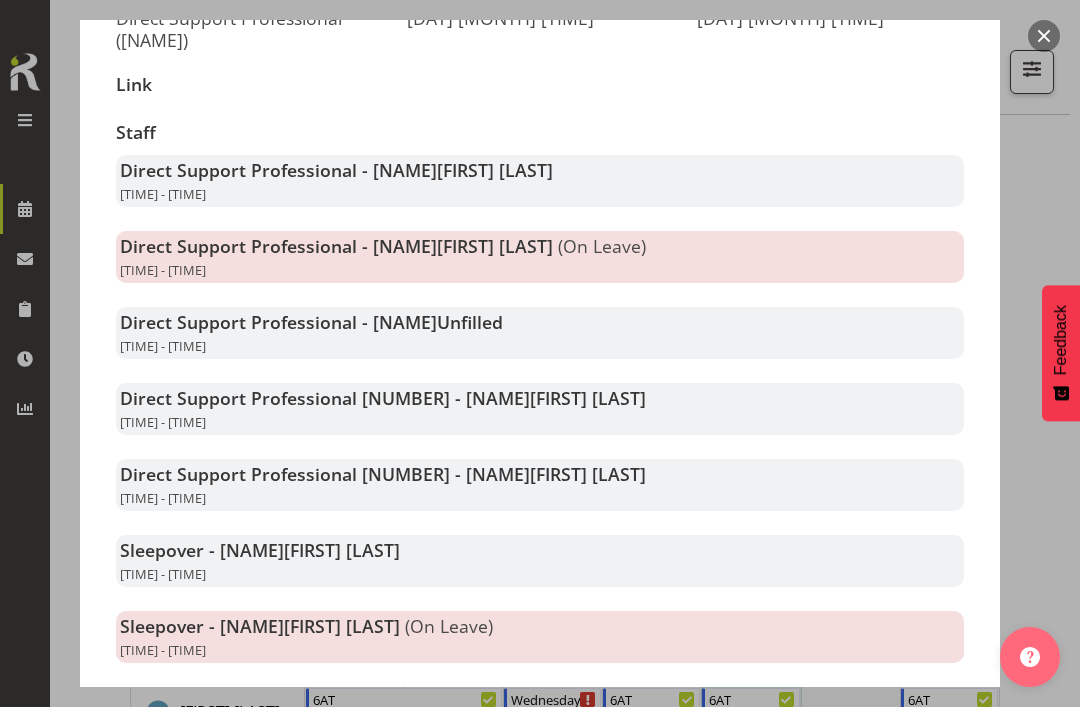 click on "Close" at bounding box center (944, 741) 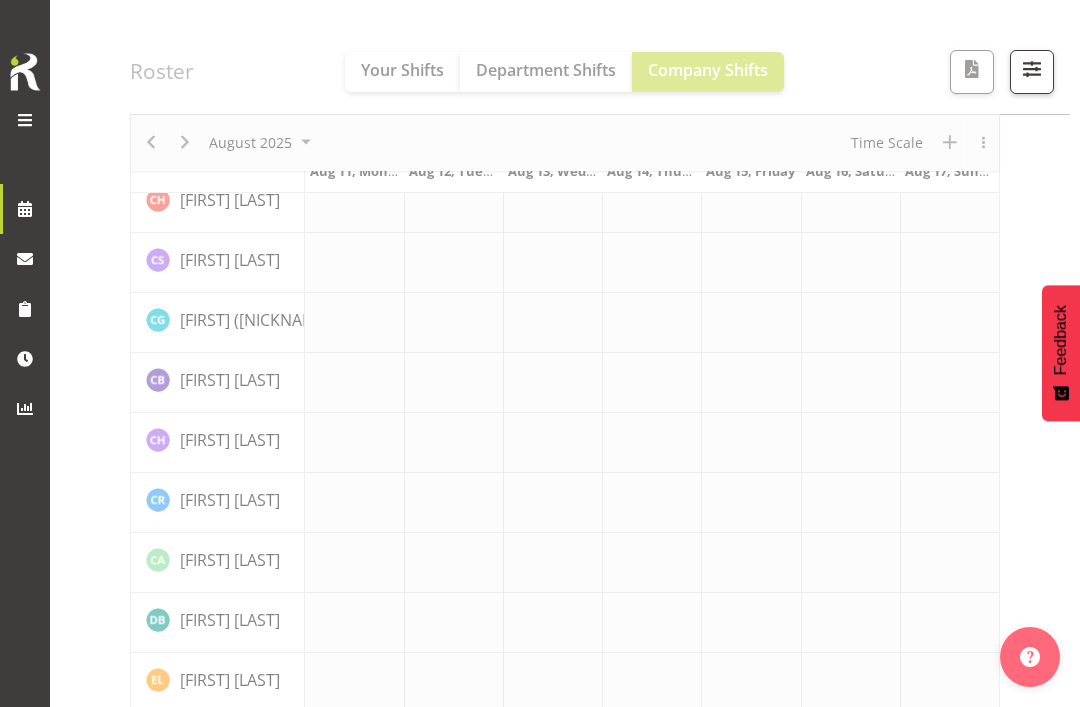 scroll, scrollTop: 213, scrollLeft: 0, axis: vertical 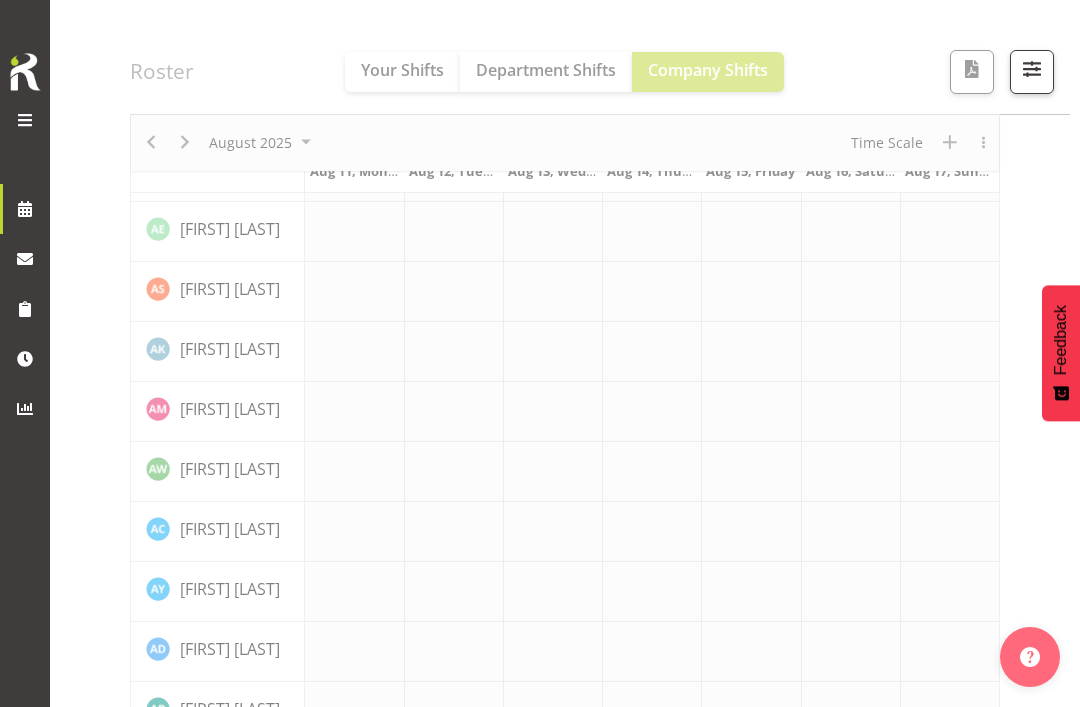 click at bounding box center [565, 3094] 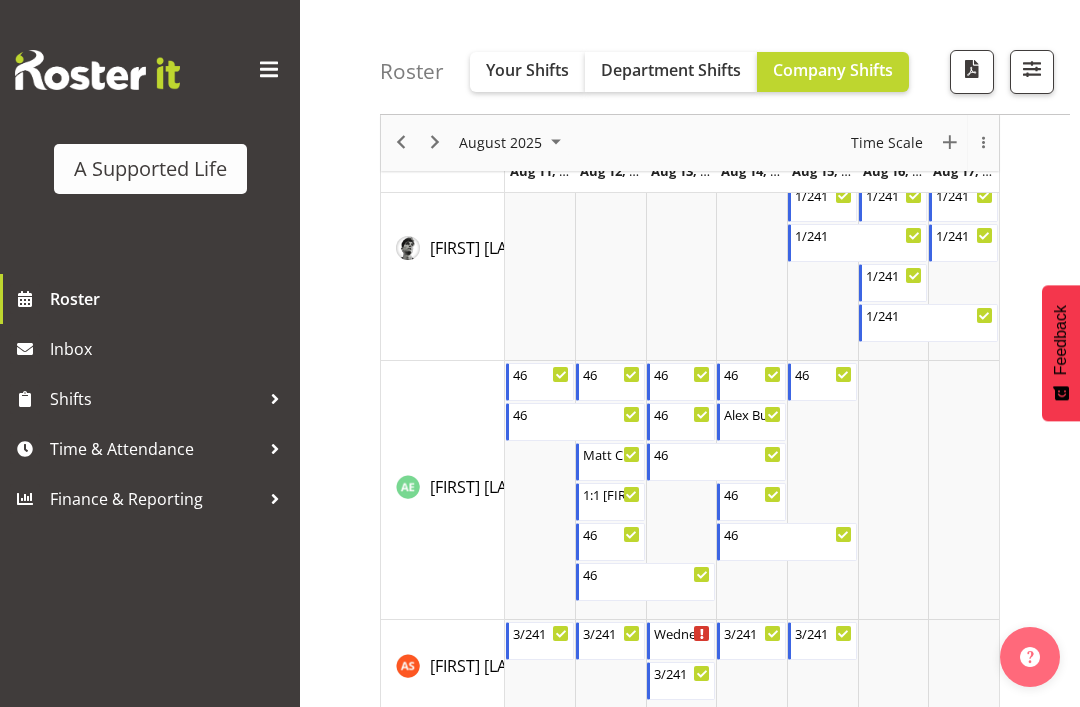 click at bounding box center [269, 70] 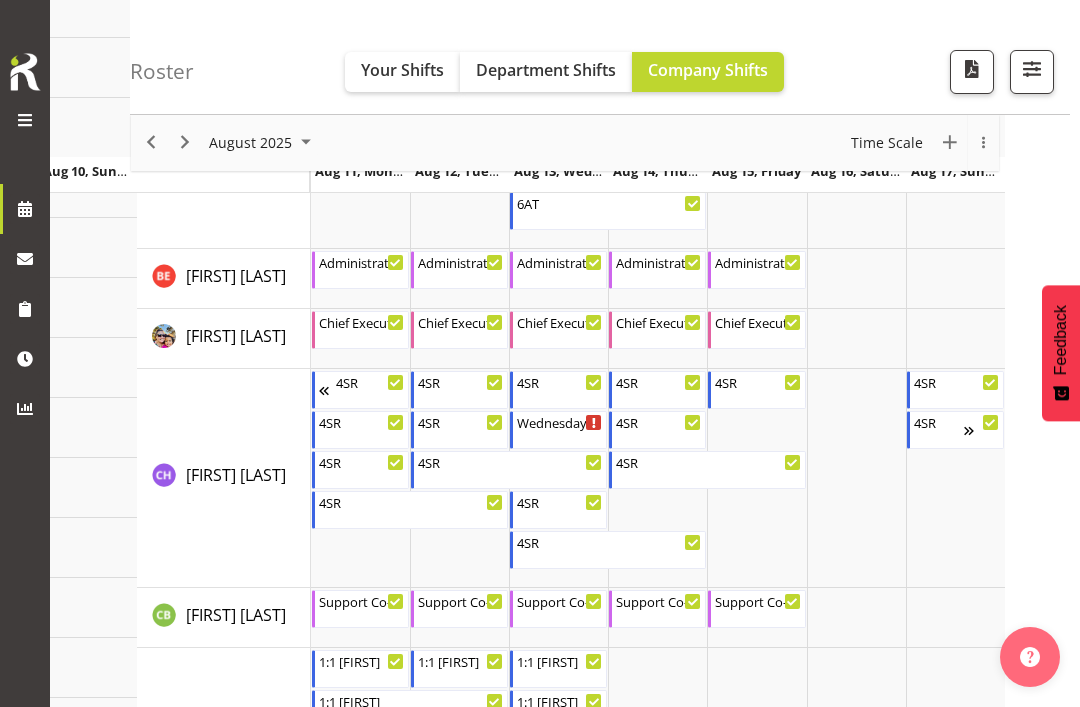 scroll, scrollTop: 213, scrollLeft: 0, axis: vertical 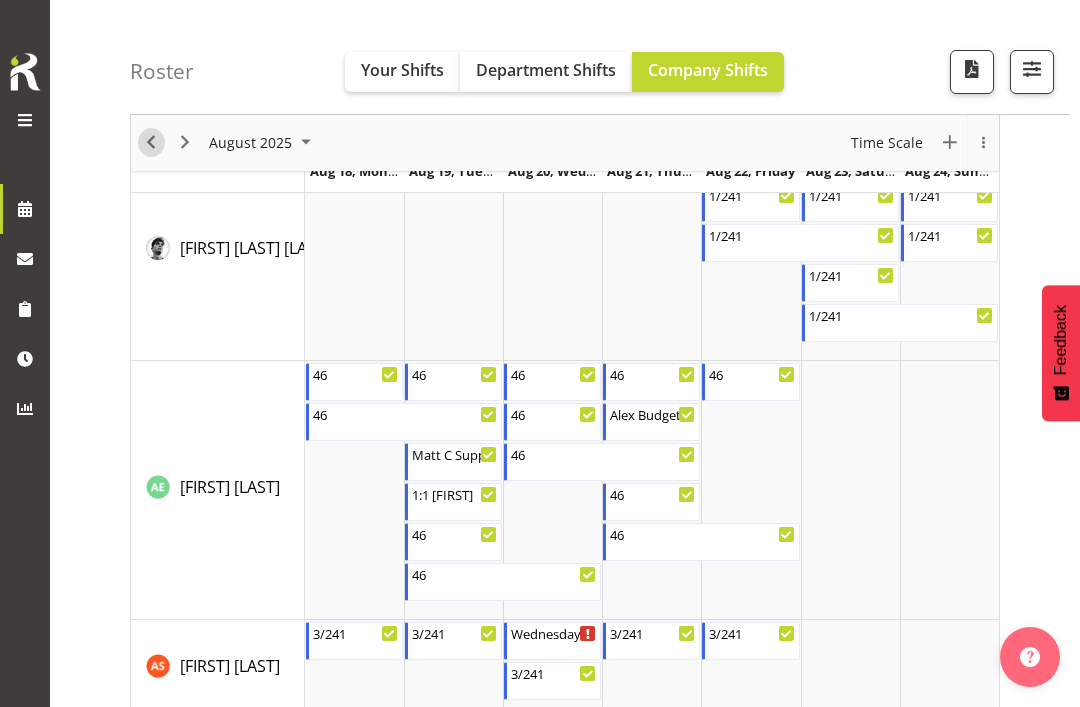 click at bounding box center [151, 143] 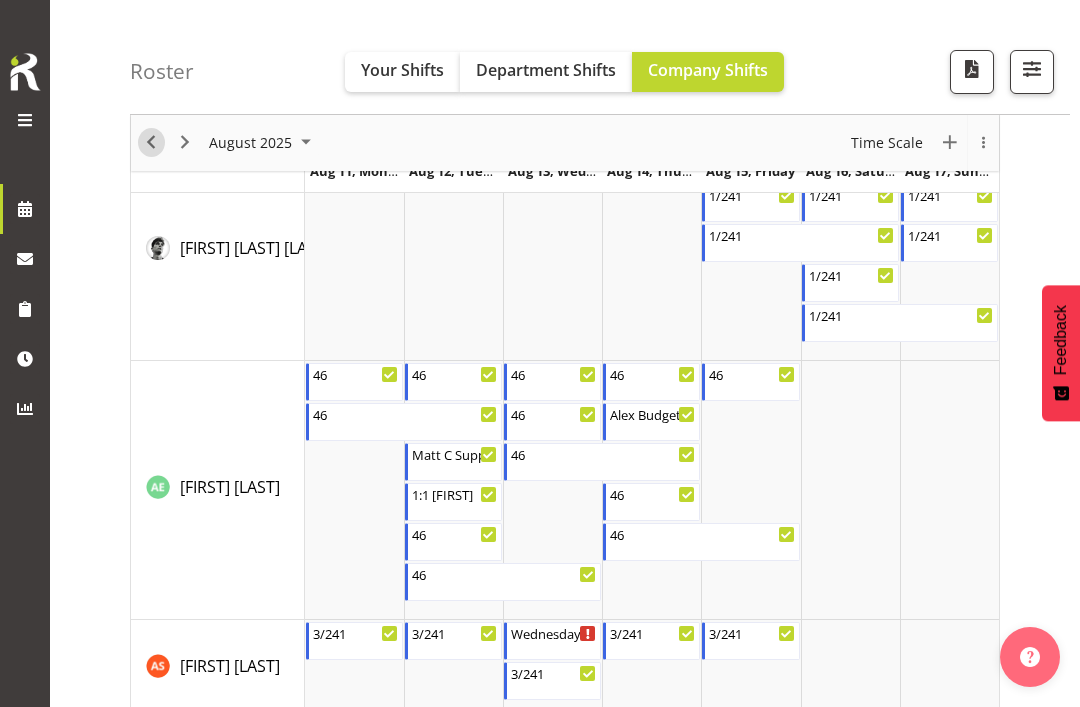 click at bounding box center [151, 143] 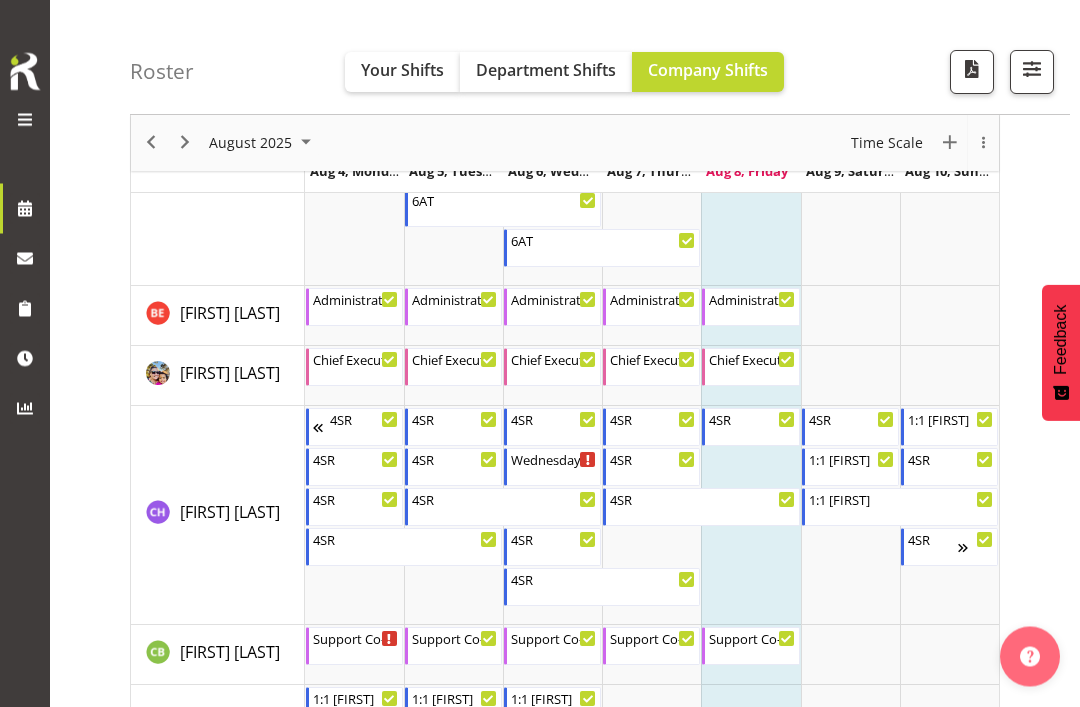 scroll, scrollTop: 1842, scrollLeft: 0, axis: vertical 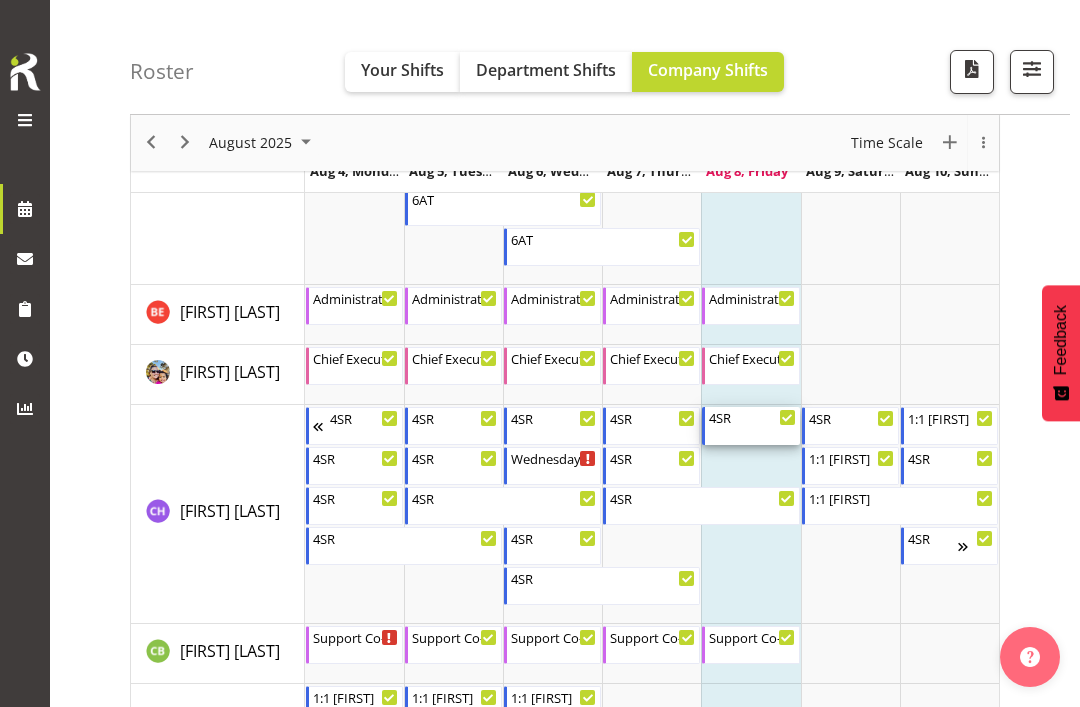 click on "4SR [TIME] - [TIME]" at bounding box center (752, 426) 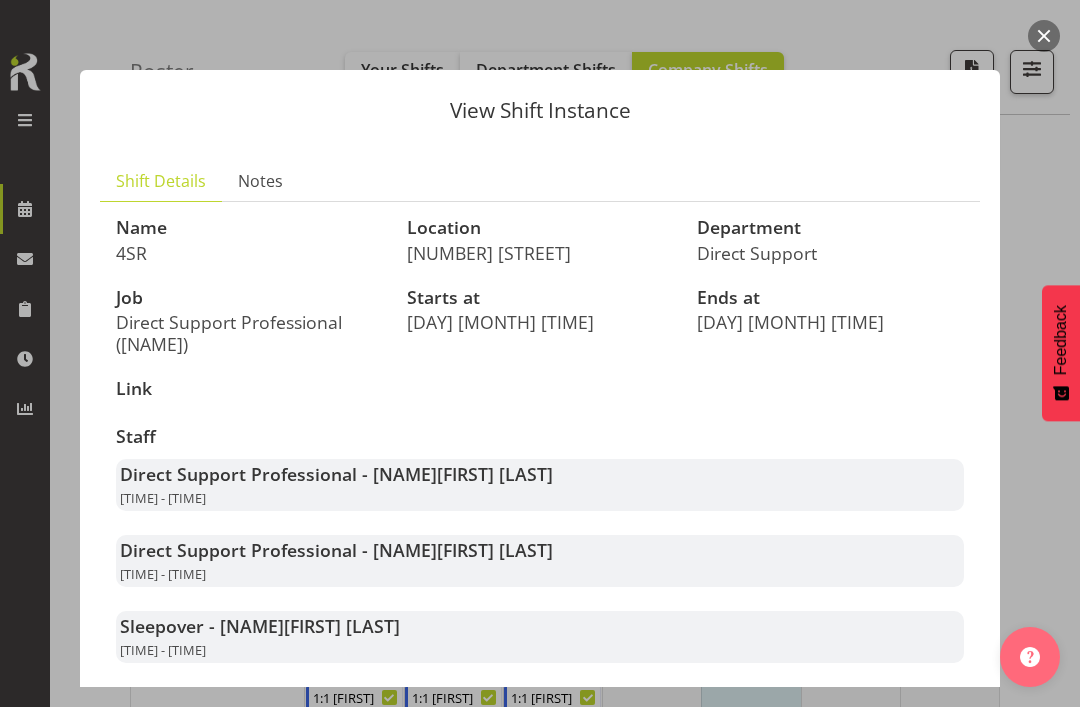 click at bounding box center [1044, 36] 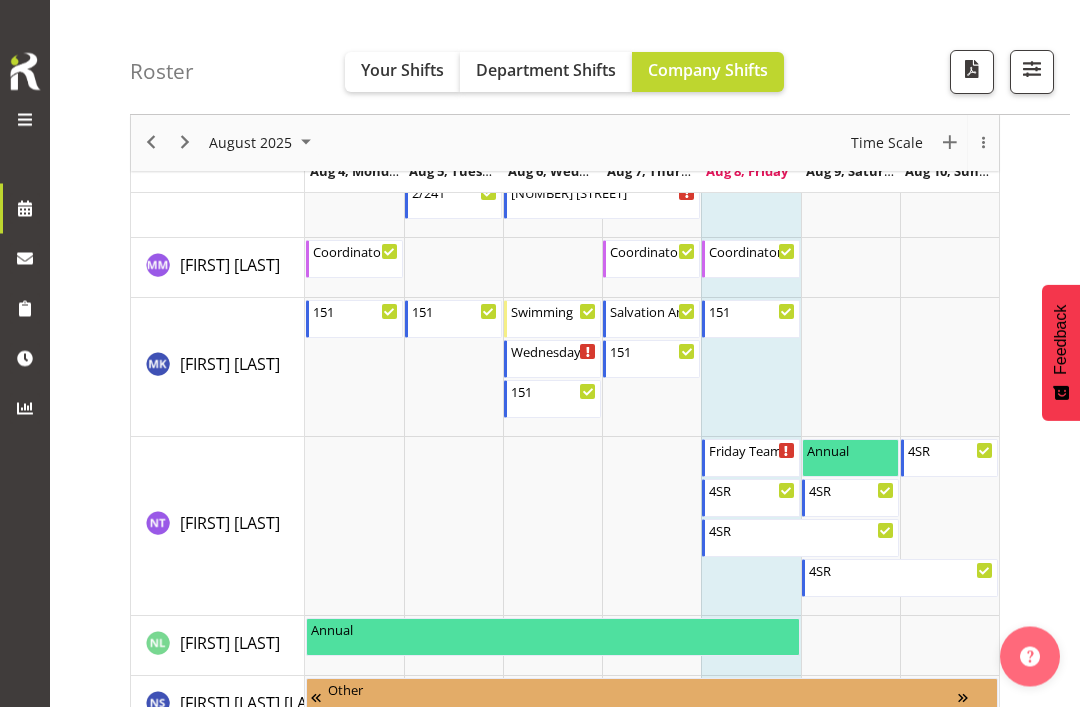 scroll, scrollTop: 7779, scrollLeft: 0, axis: vertical 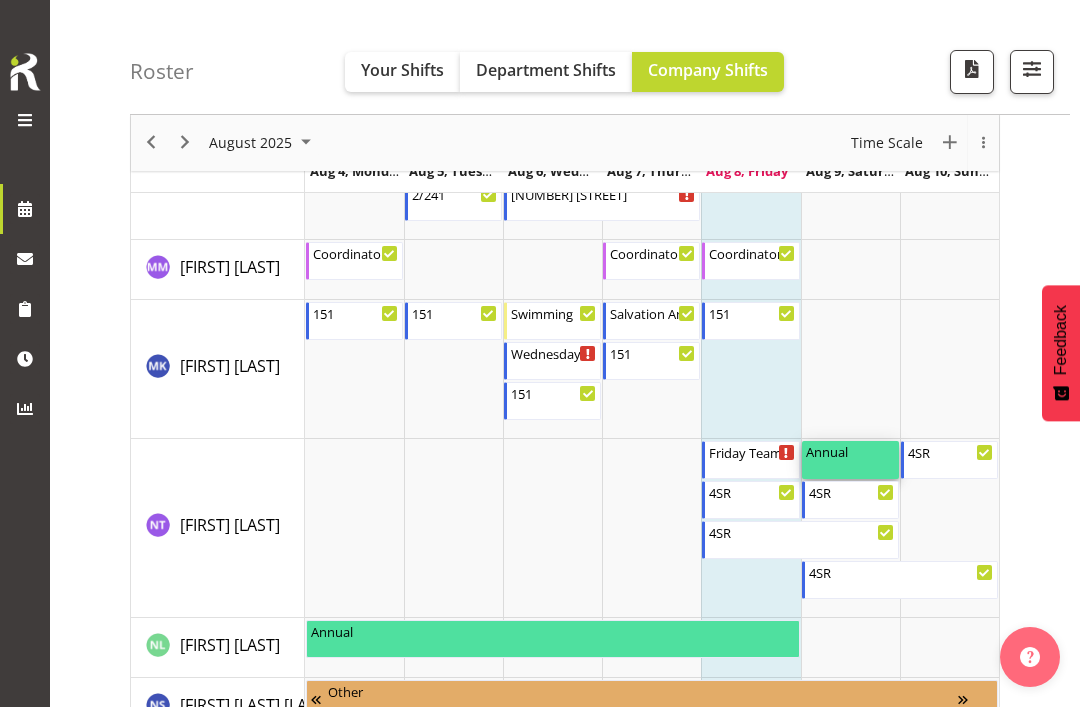 click on "Annual [TIME] - [TIME]" at bounding box center [850, 460] 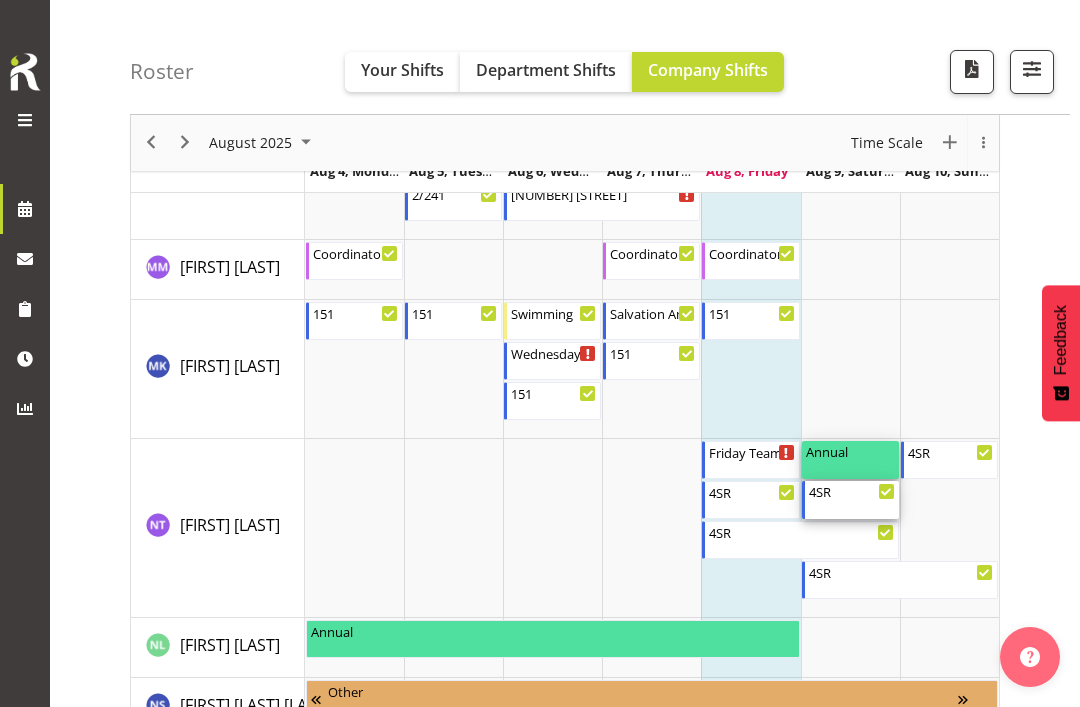 click on "4SR" at bounding box center (852, 491) 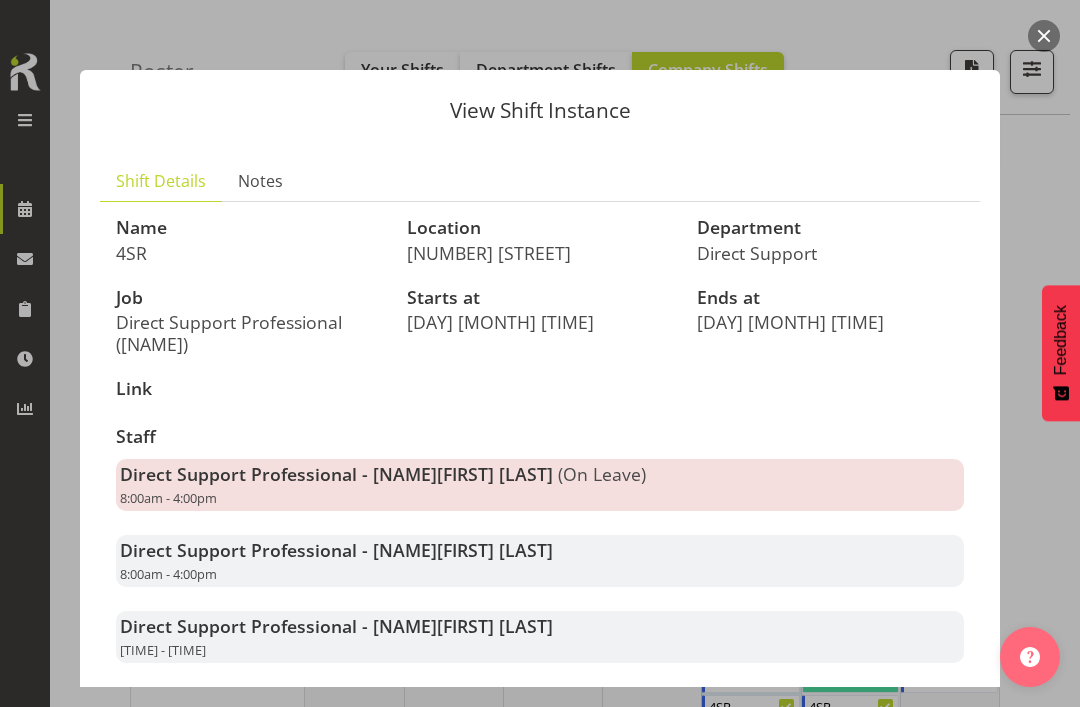 scroll, scrollTop: 5724, scrollLeft: 0, axis: vertical 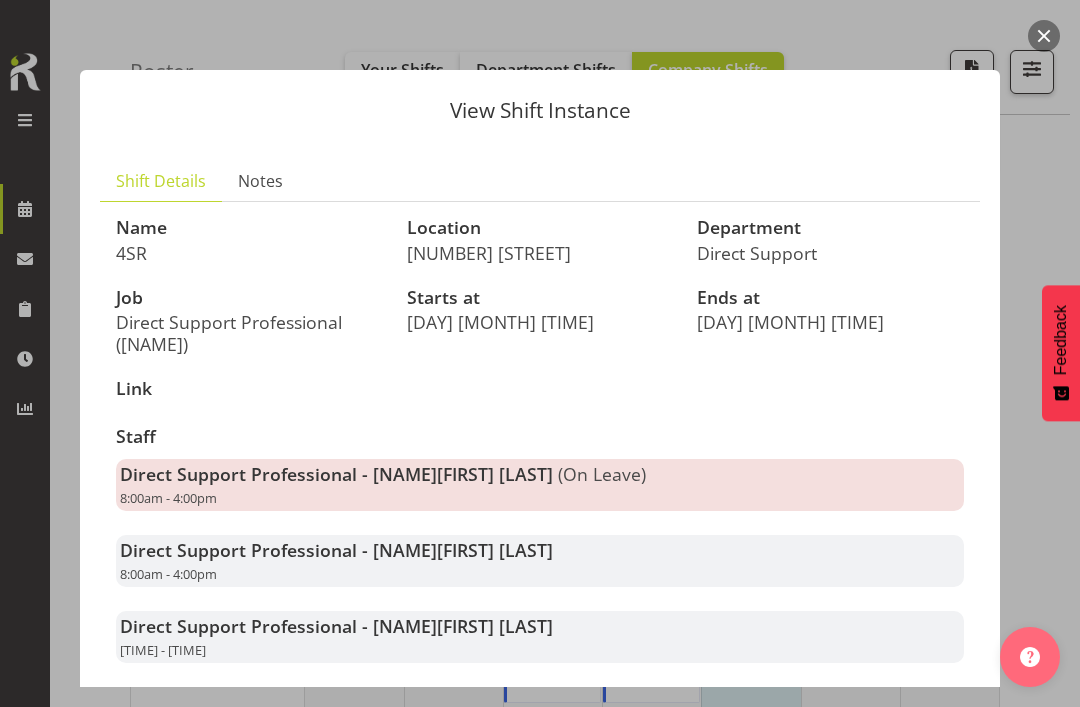 click at bounding box center [1044, 36] 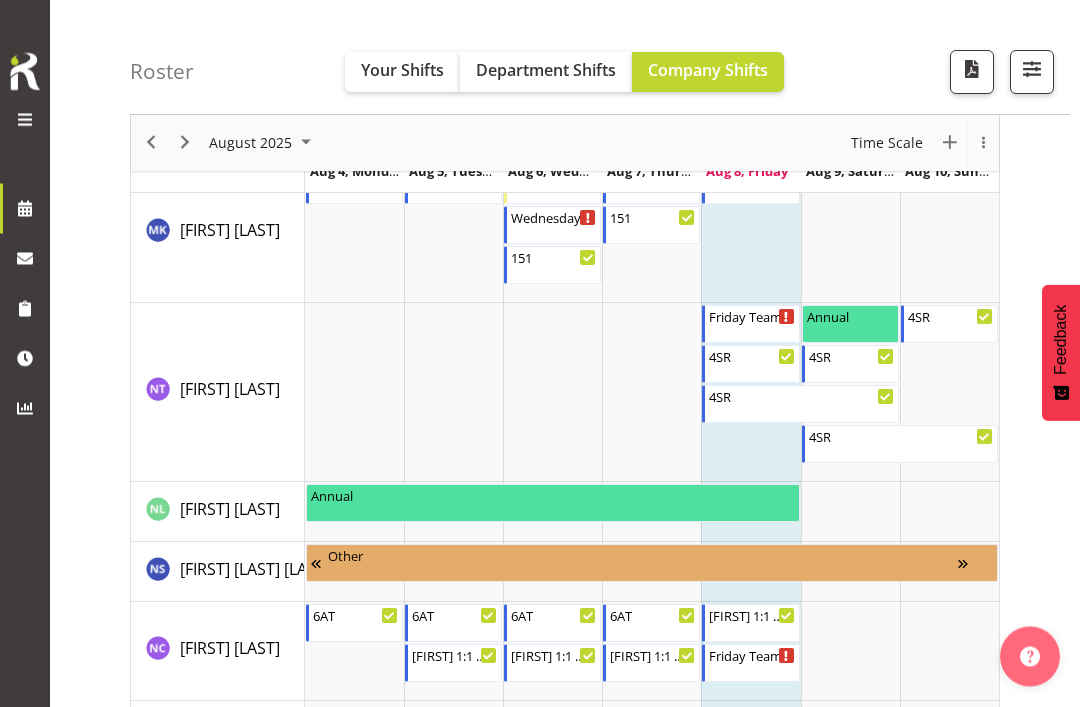 scroll, scrollTop: 7915, scrollLeft: 0, axis: vertical 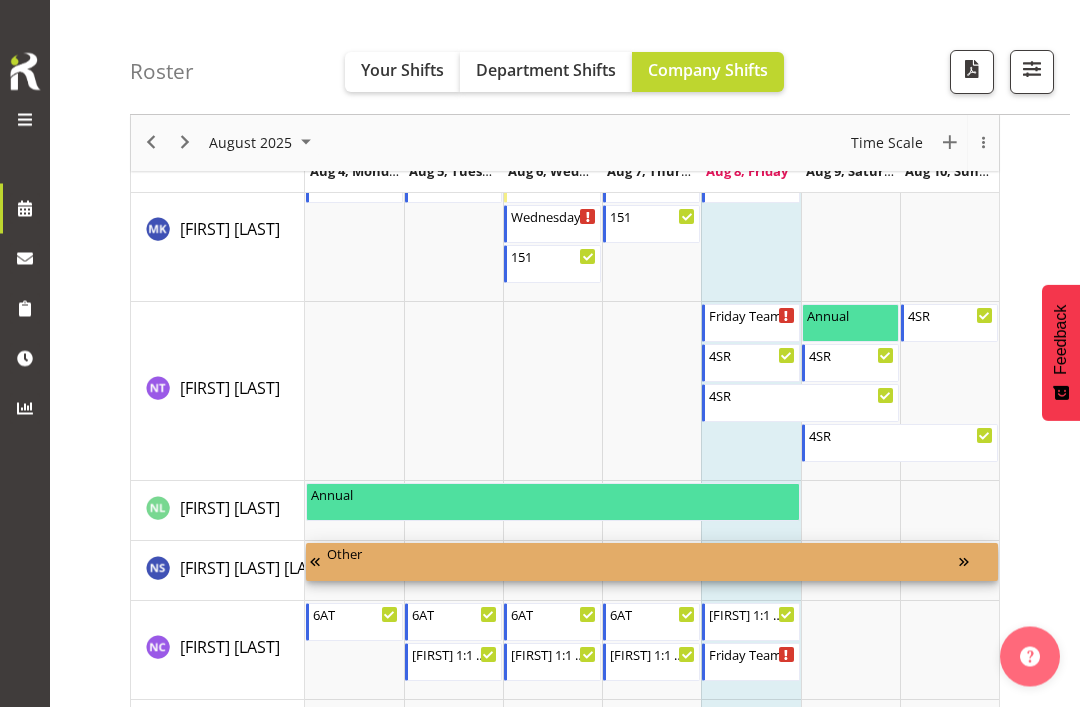 click on "Other [TIME] - [TIME]" at bounding box center (643, 563) 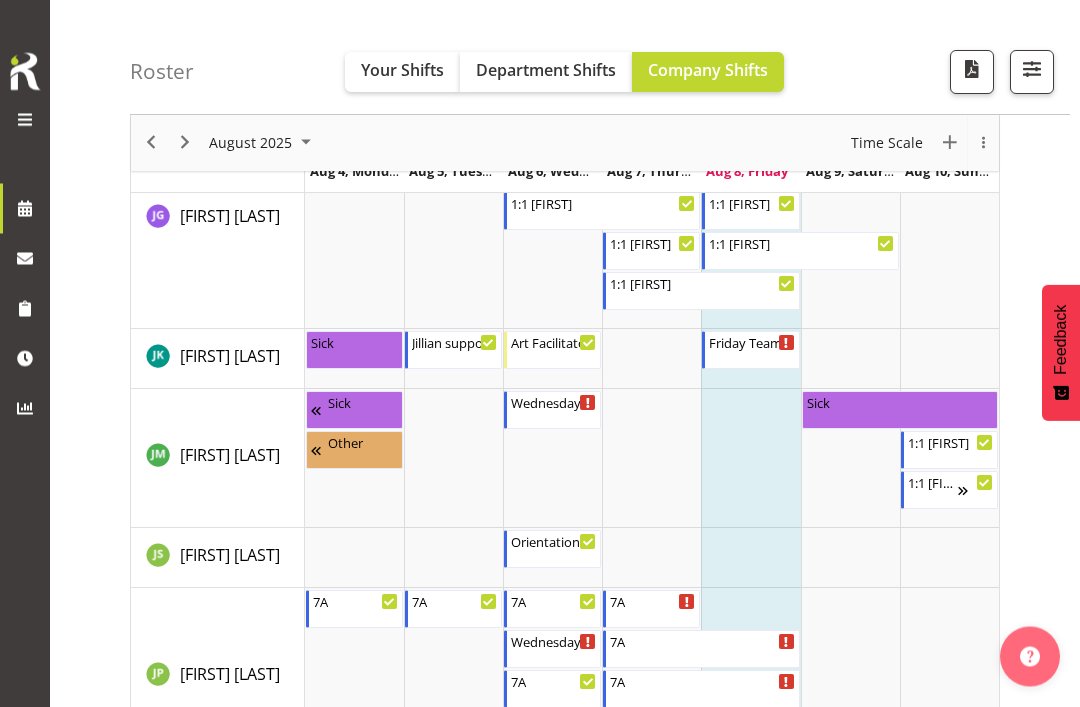 scroll, scrollTop: 4689, scrollLeft: 0, axis: vertical 